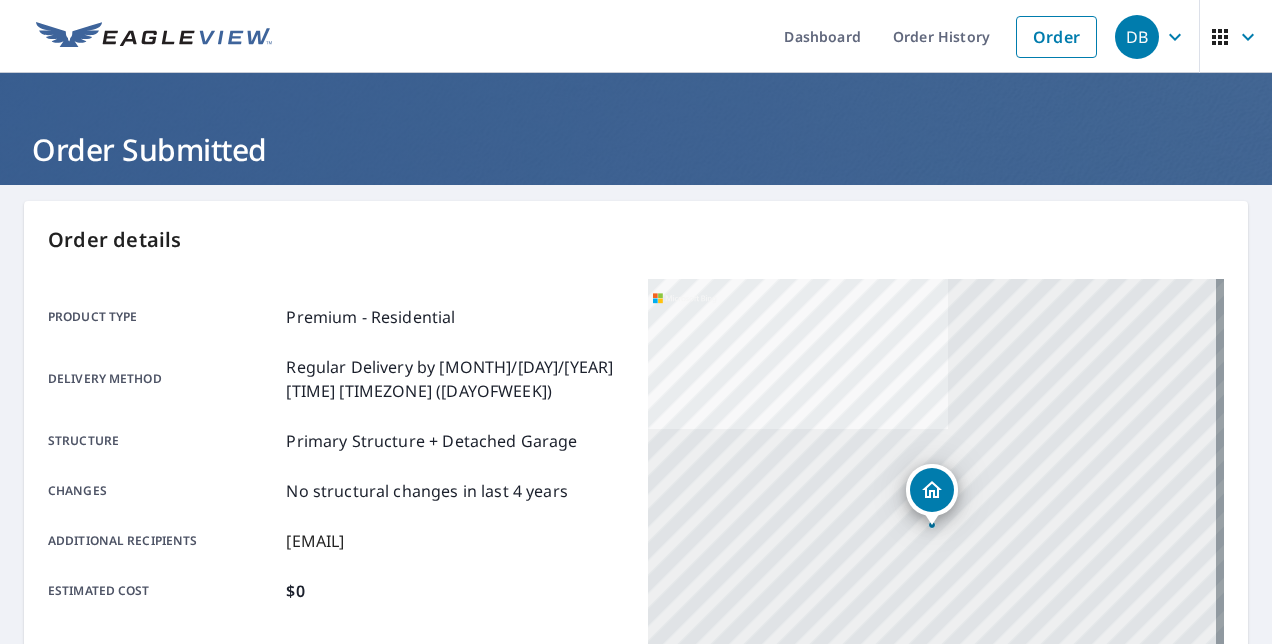 scroll, scrollTop: 0, scrollLeft: 0, axis: both 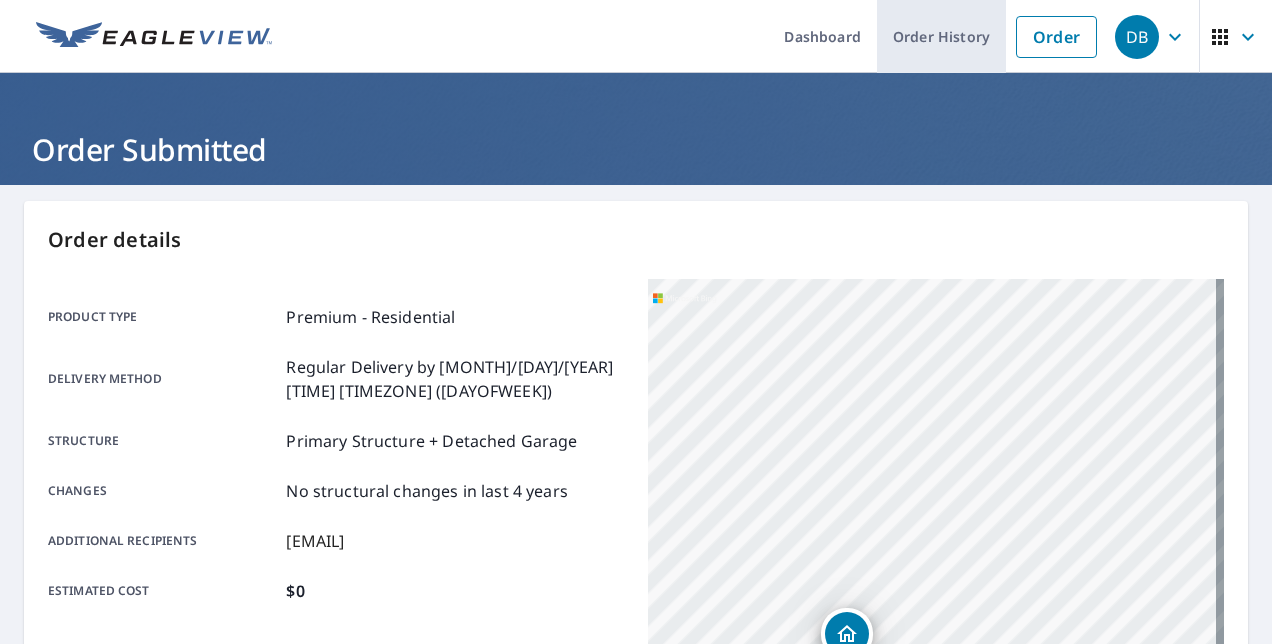 click on "Order History" at bounding box center (941, 36) 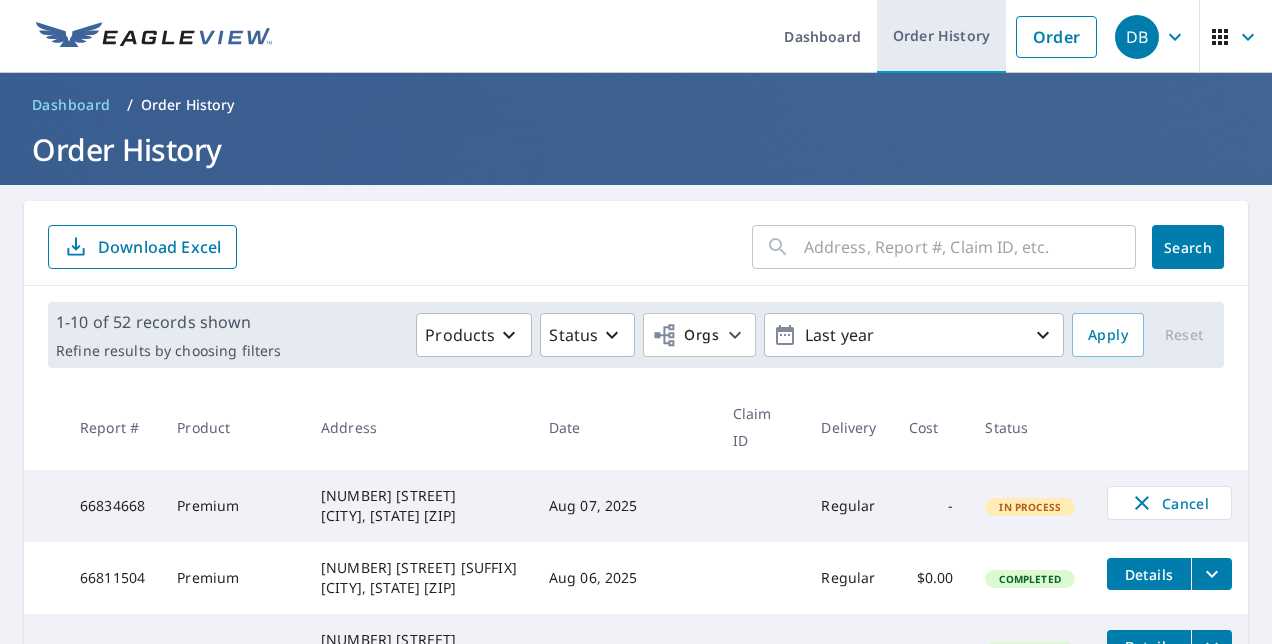 click on "Order History" at bounding box center (941, 36) 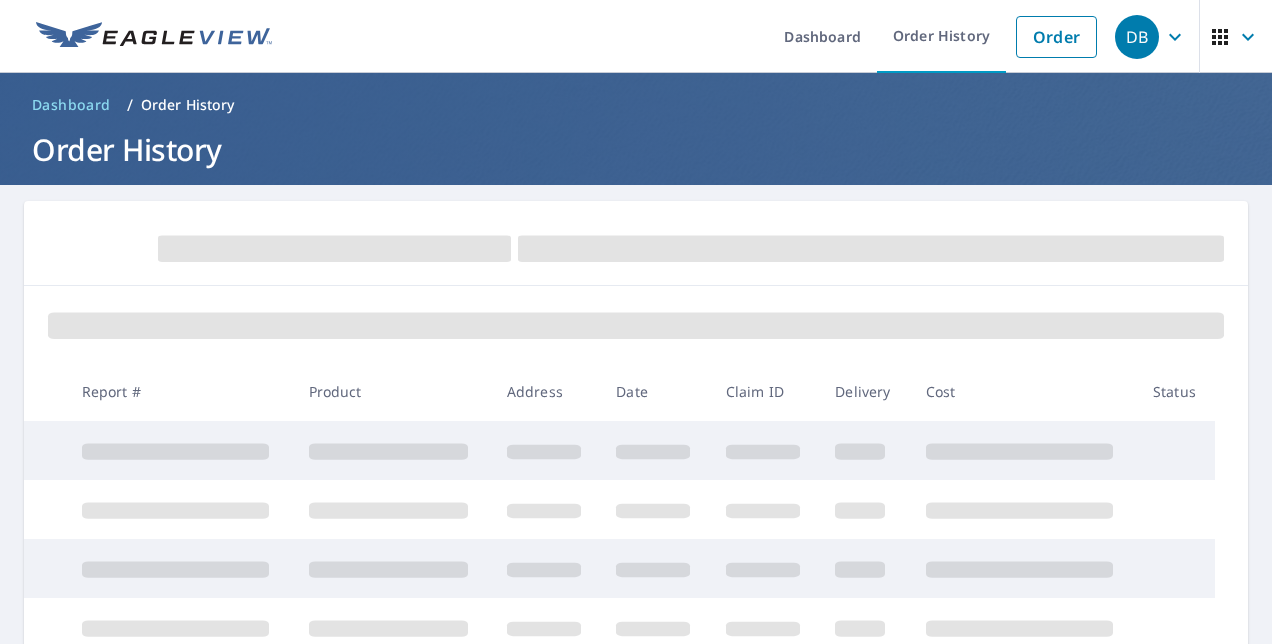 scroll, scrollTop: 0, scrollLeft: 0, axis: both 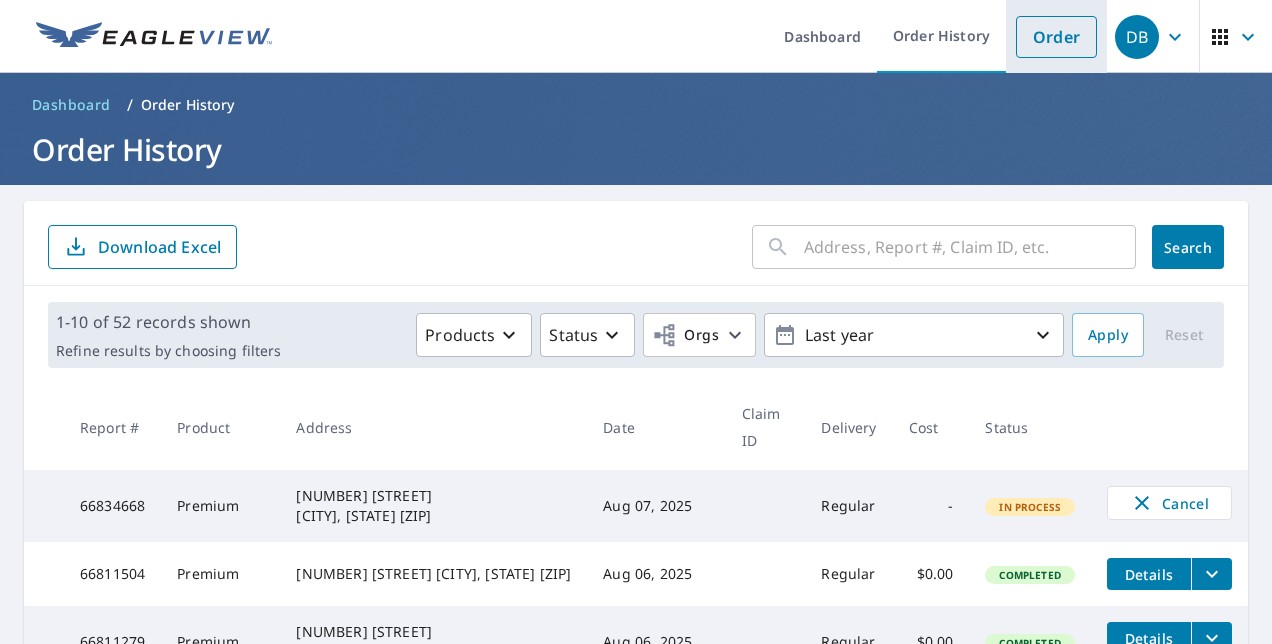 click on "Order" at bounding box center (1056, 37) 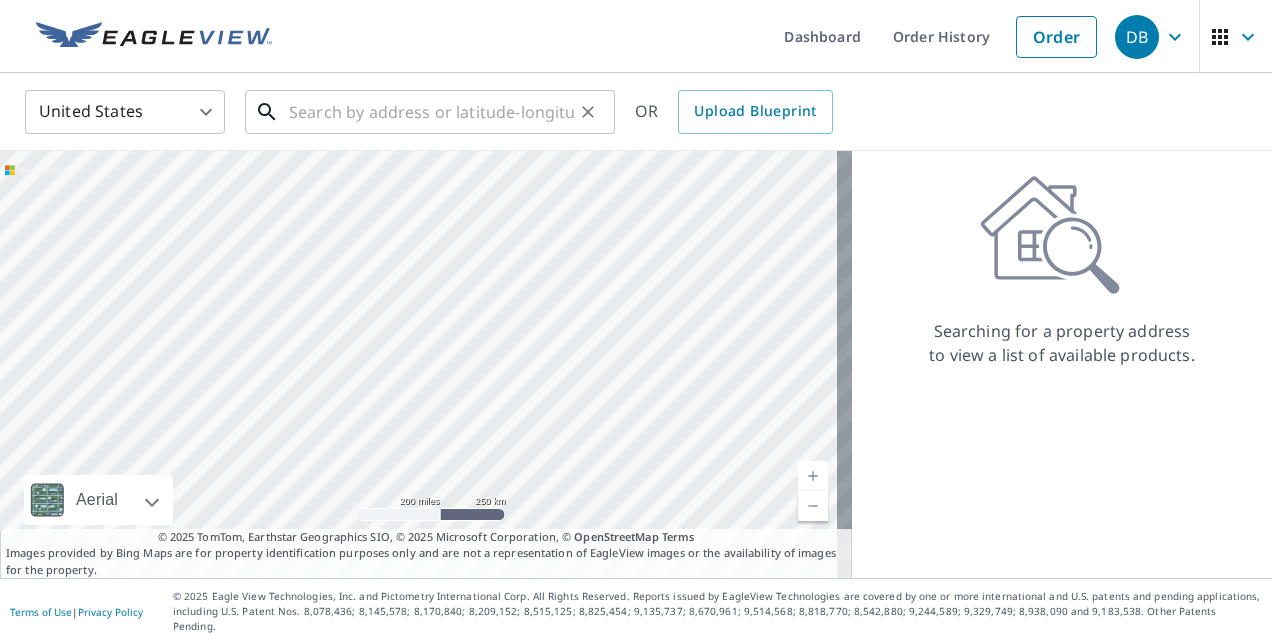 click at bounding box center (431, 112) 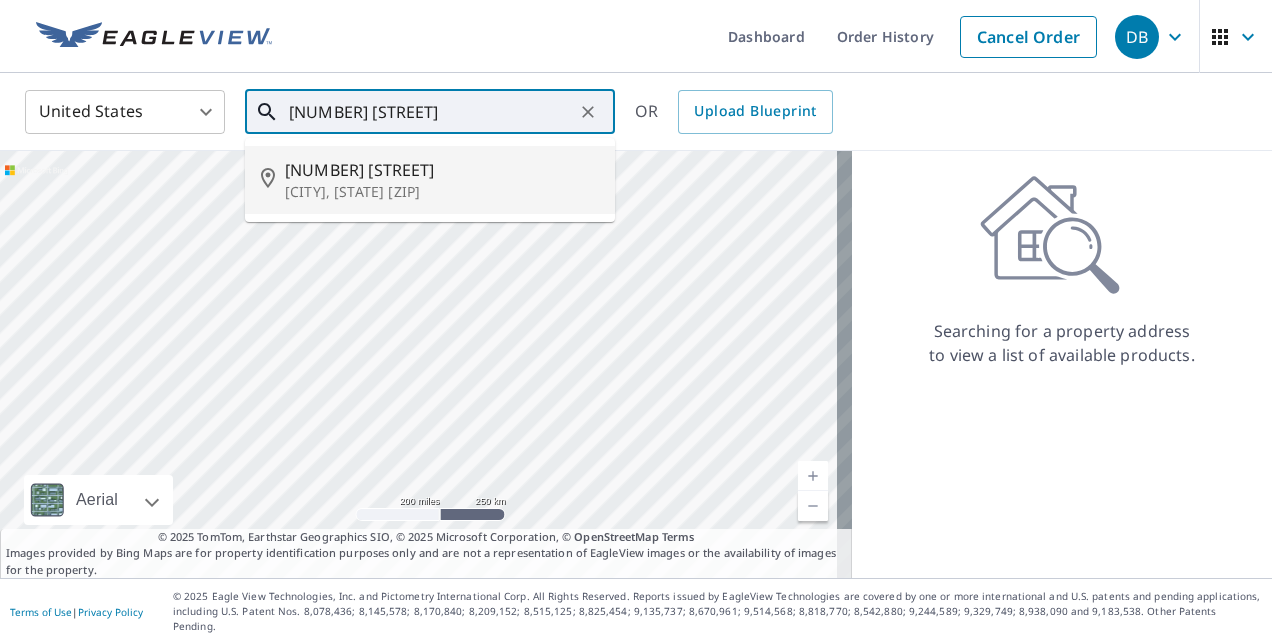 click on "[NUMBER] [STREET]" at bounding box center (442, 170) 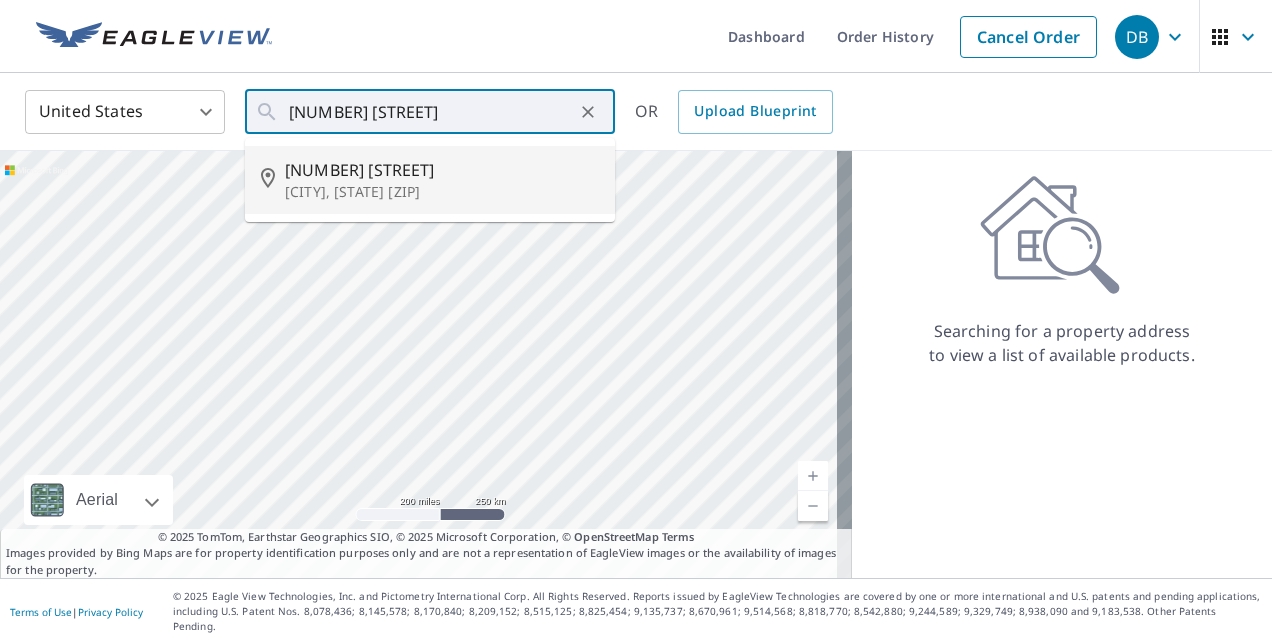 type on "[NUMBER] [STREET] [CITY], [STATE] [ZIP]" 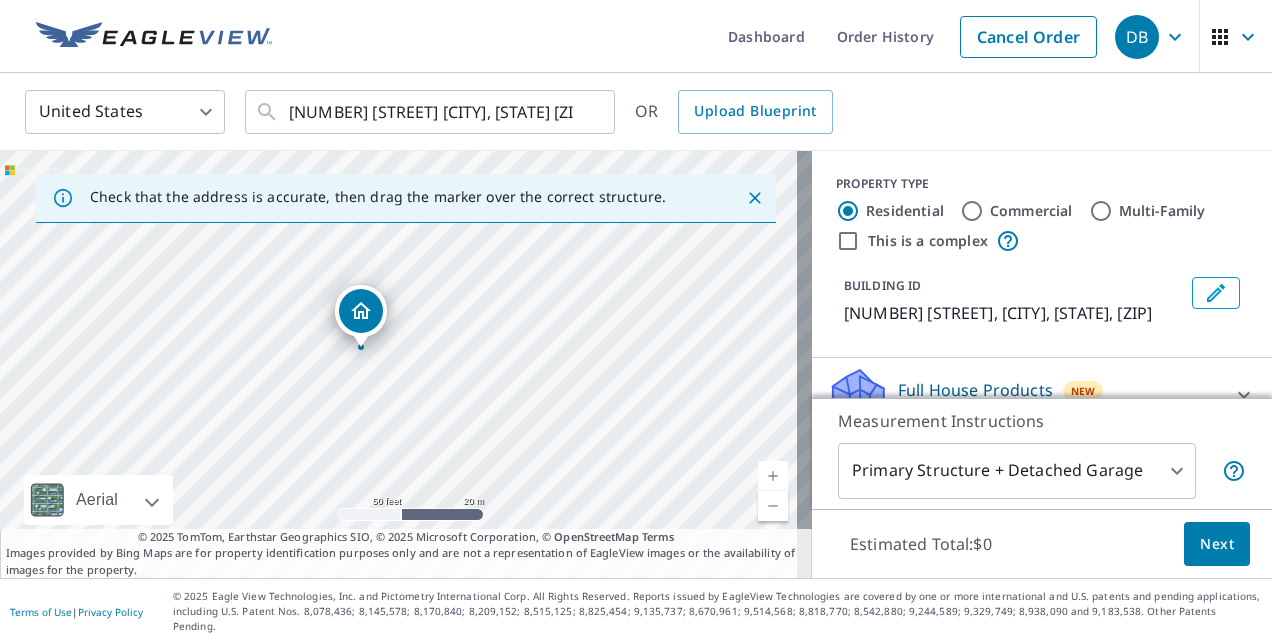 drag, startPoint x: 380, startPoint y: 334, endPoint x: 456, endPoint y: 436, distance: 127.20063 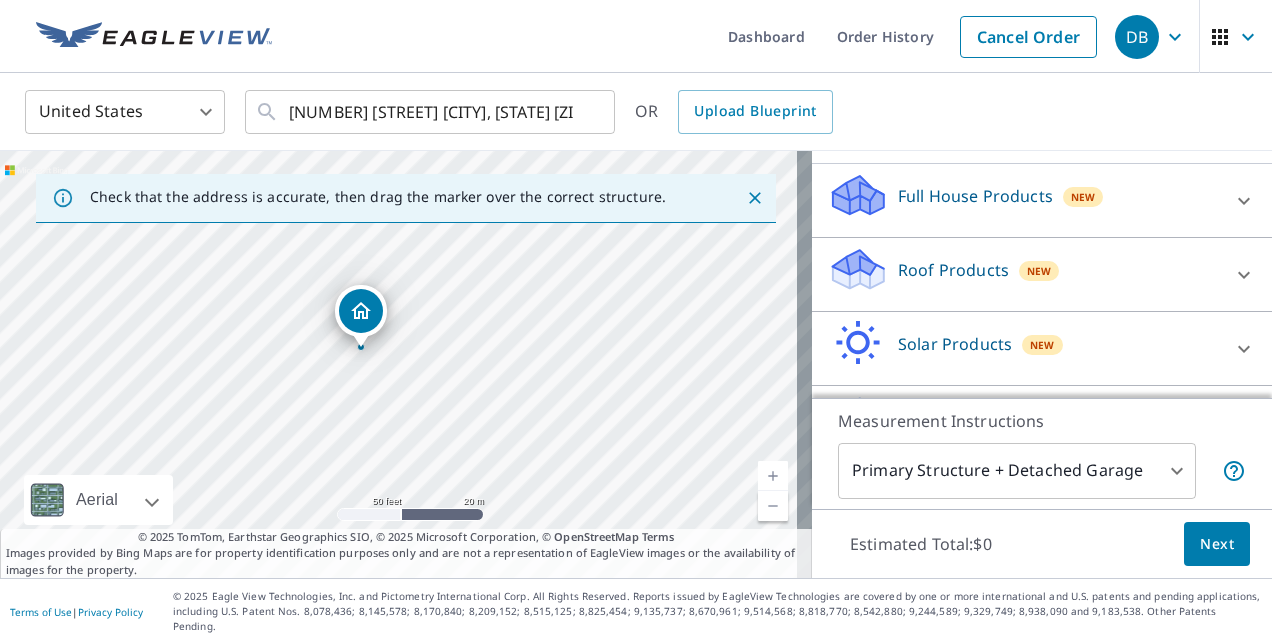 scroll, scrollTop: 163, scrollLeft: 0, axis: vertical 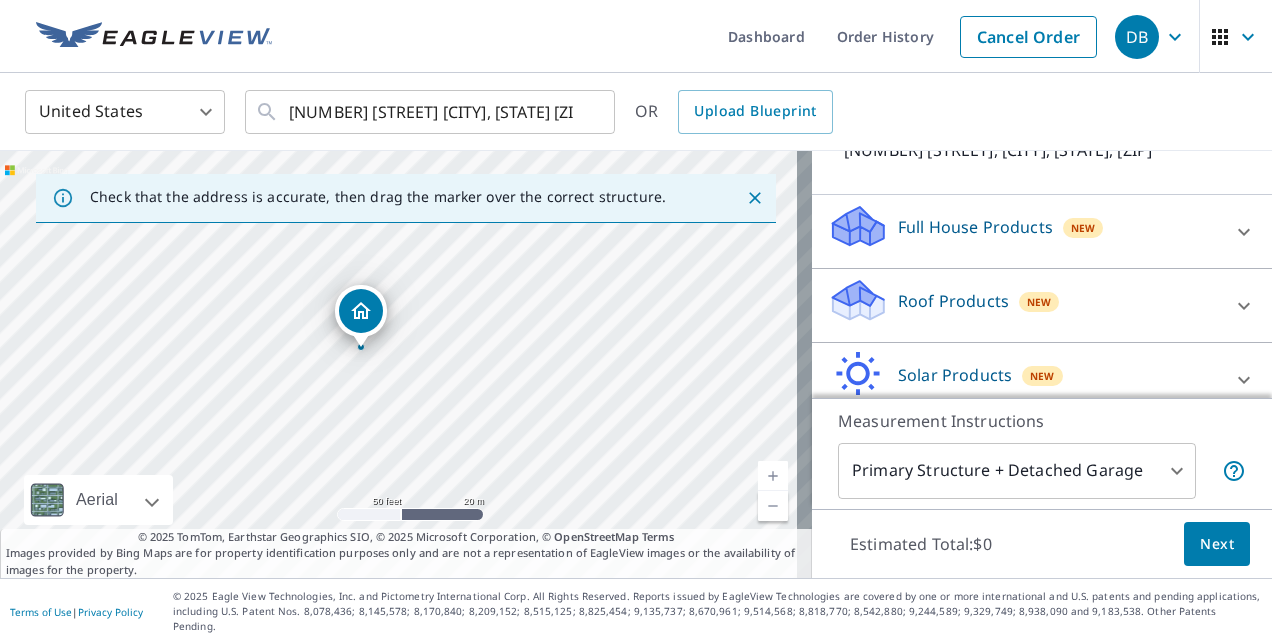 click 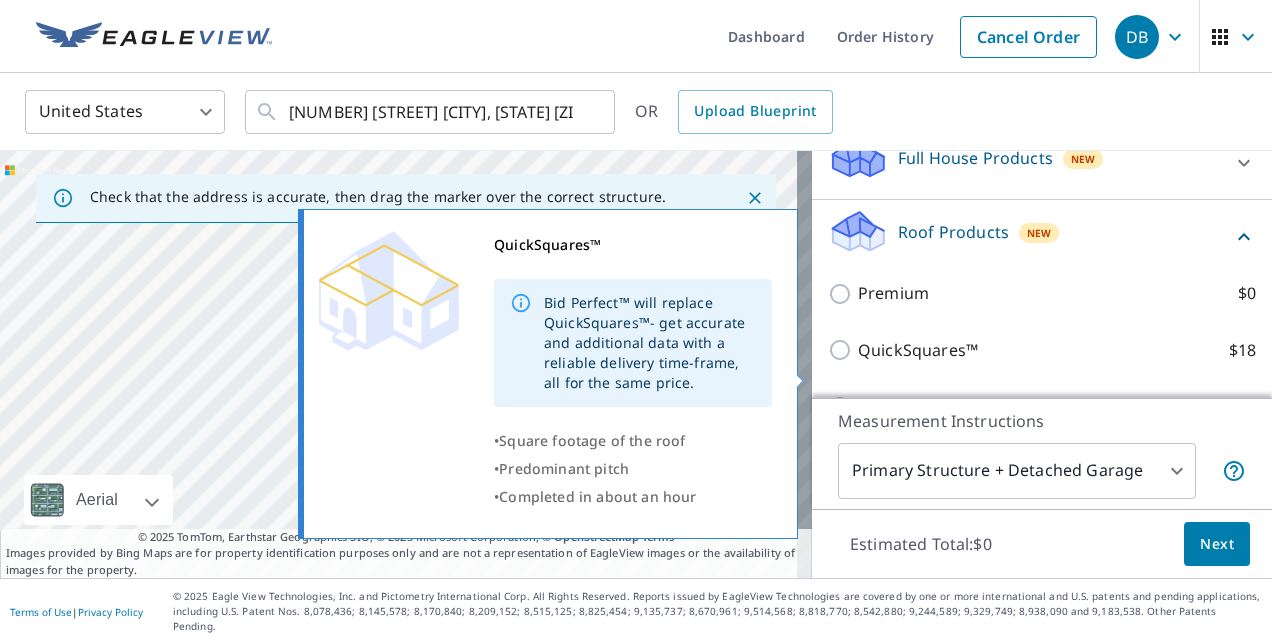 scroll, scrollTop: 263, scrollLeft: 0, axis: vertical 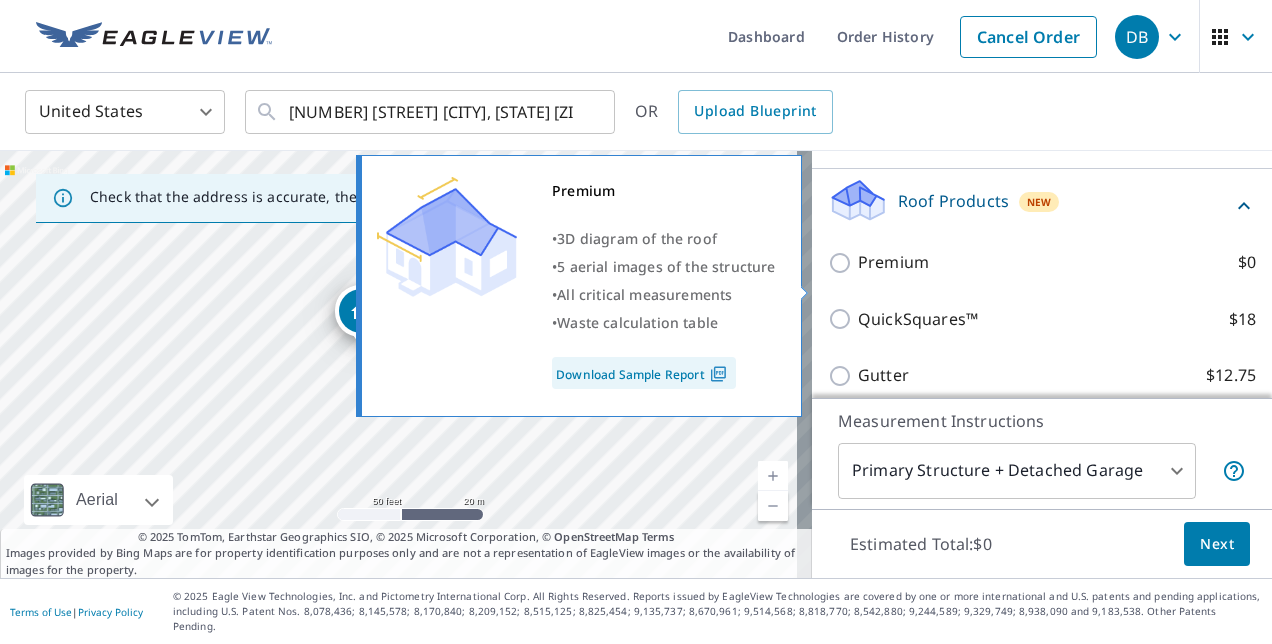 click on "Premium" at bounding box center [893, 262] 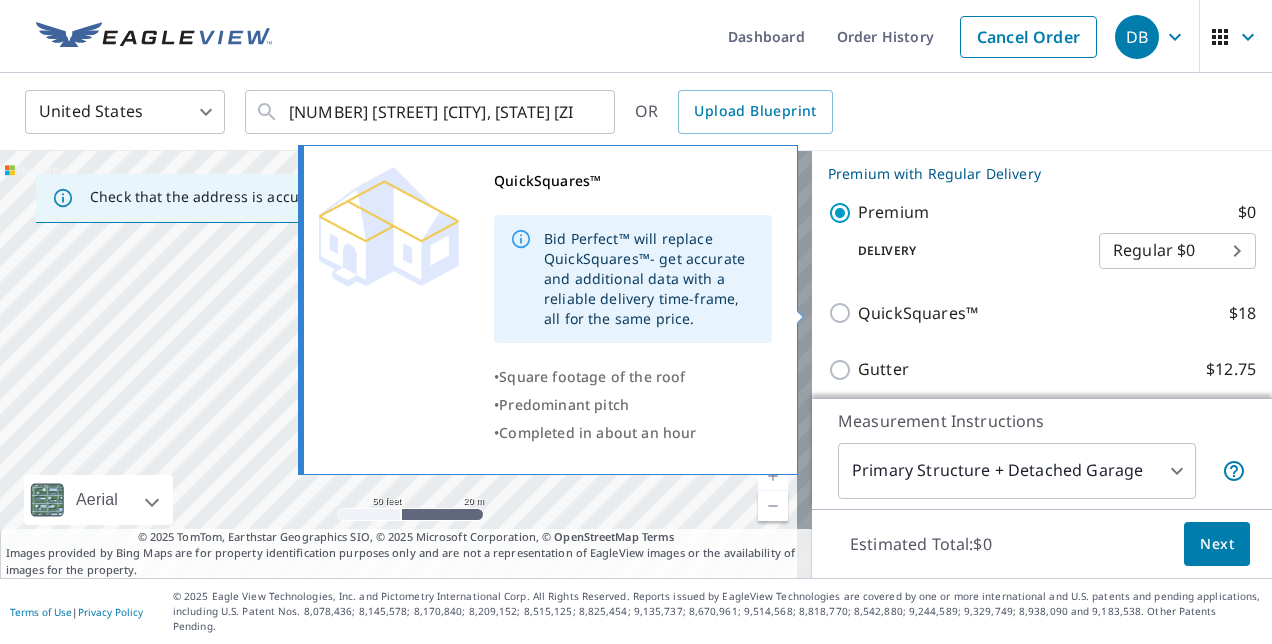 scroll, scrollTop: 363, scrollLeft: 0, axis: vertical 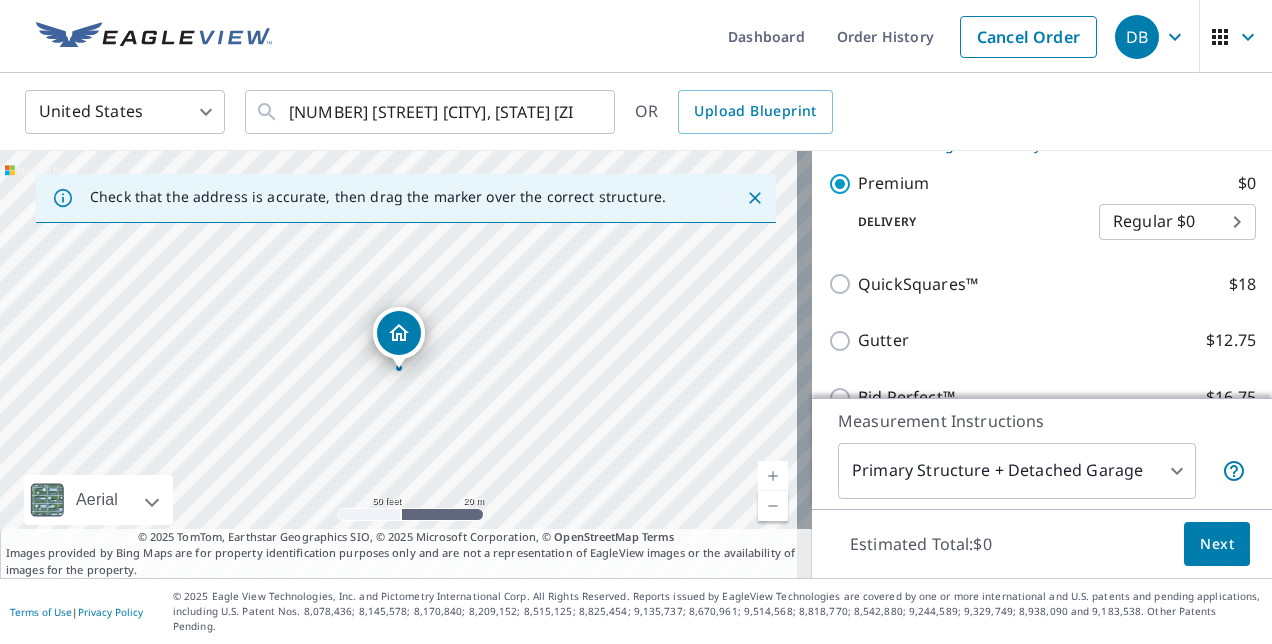 click on "Next" at bounding box center (1217, 544) 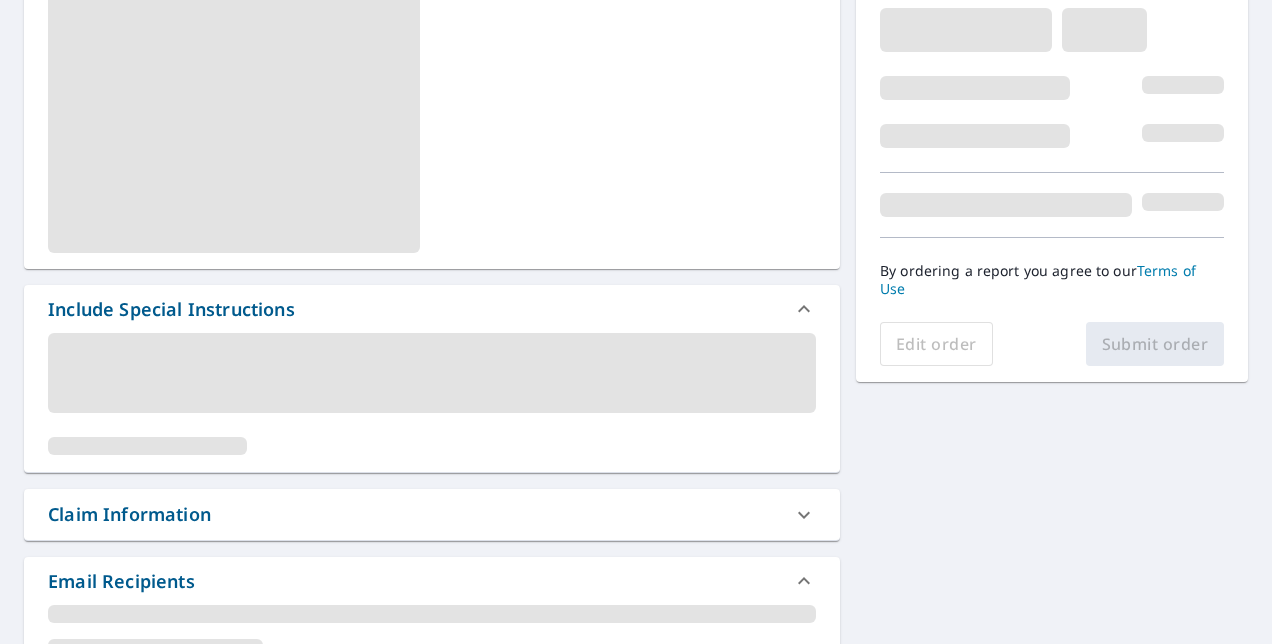 scroll, scrollTop: 500, scrollLeft: 0, axis: vertical 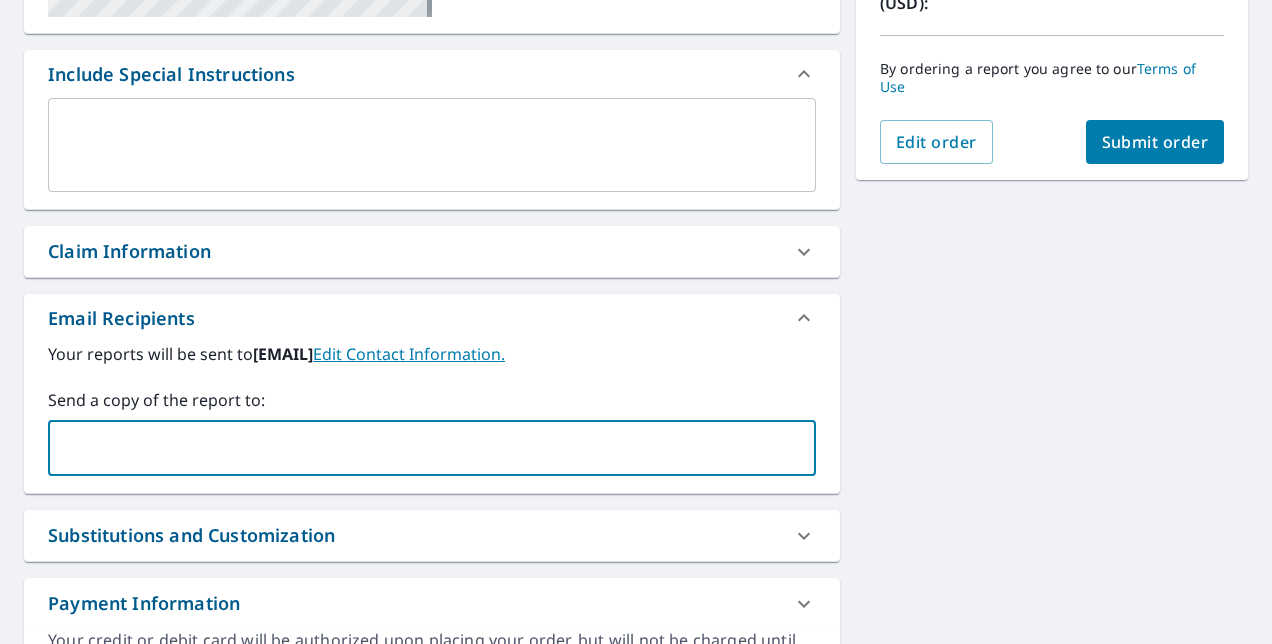click at bounding box center (417, 448) 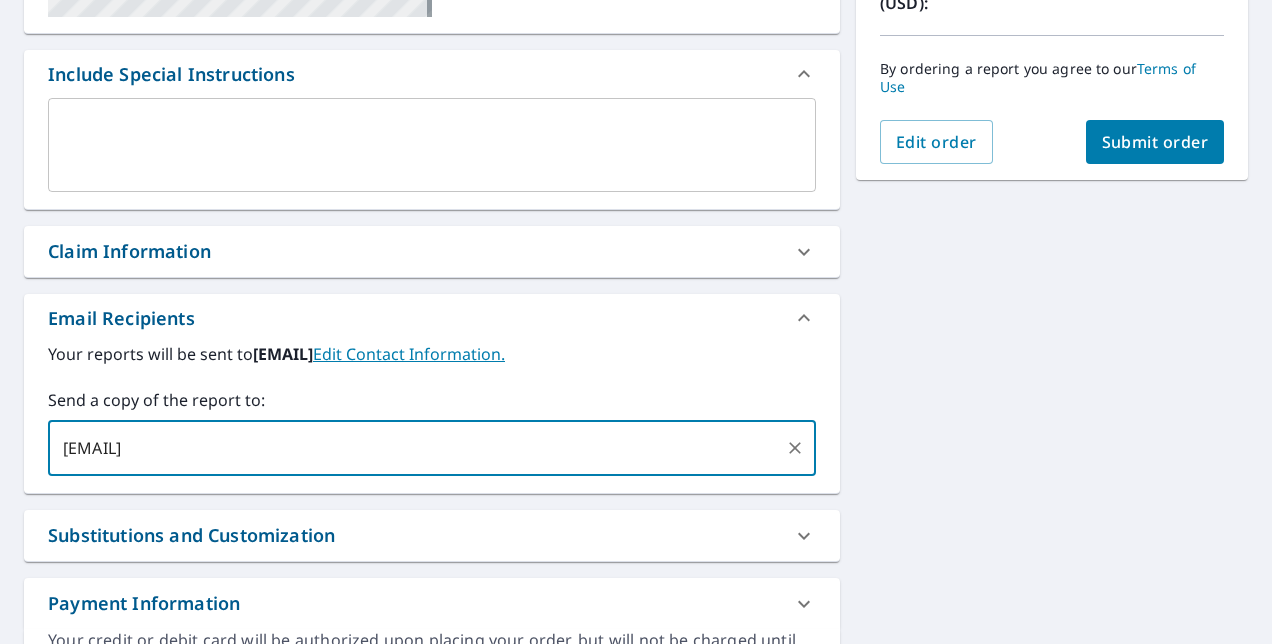 type on "[EMAIL]" 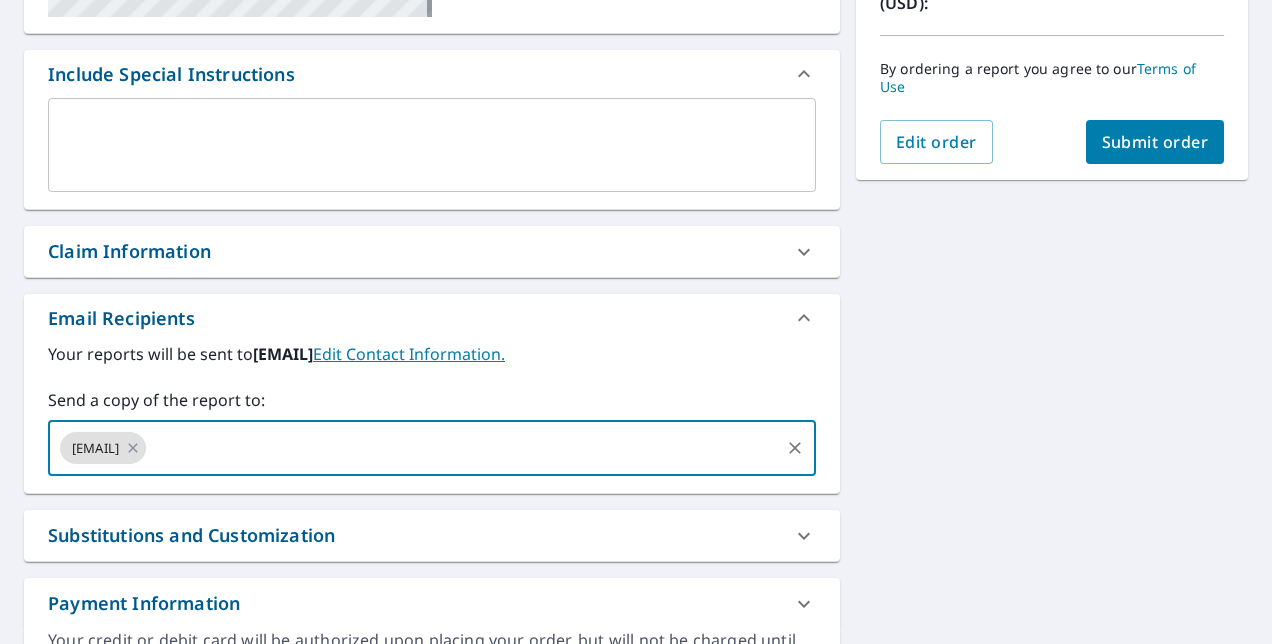 click on "Submit order" at bounding box center (1155, 142) 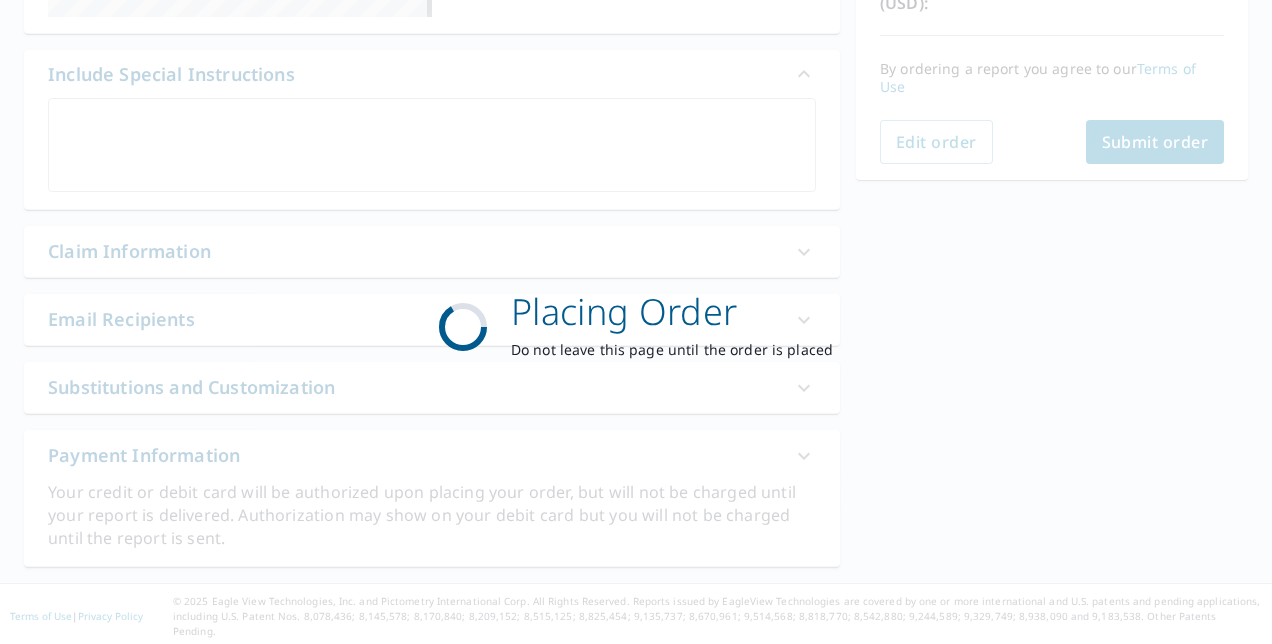 scroll, scrollTop: 487, scrollLeft: 0, axis: vertical 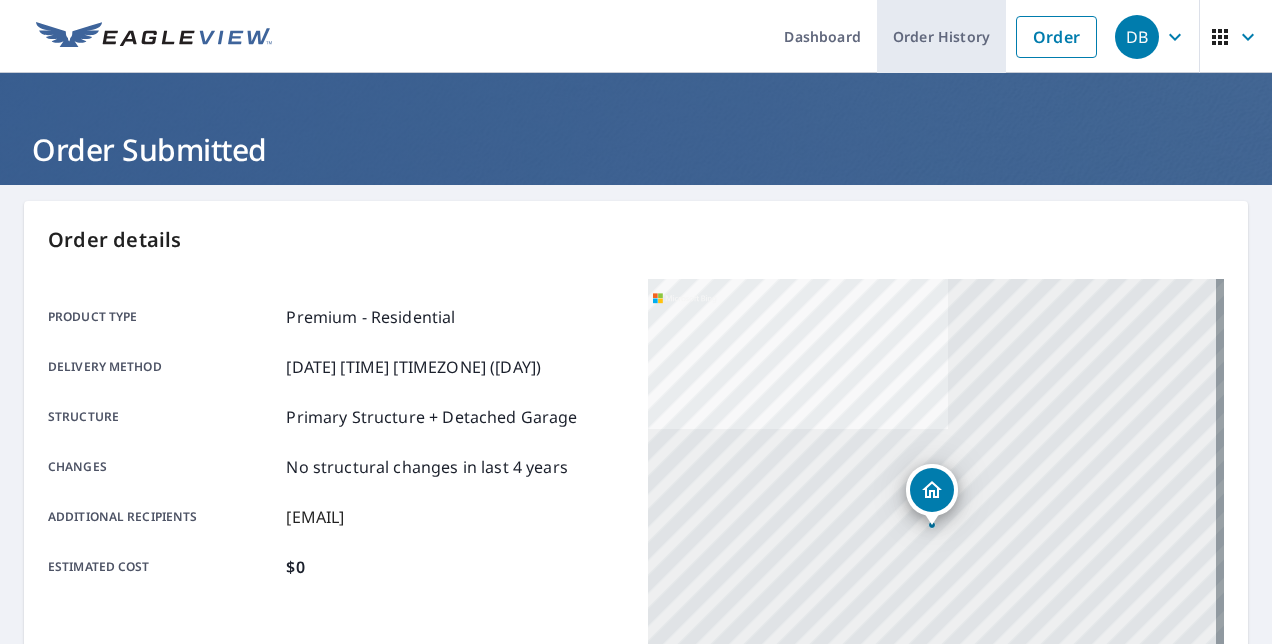 click on "Order History" at bounding box center (941, 36) 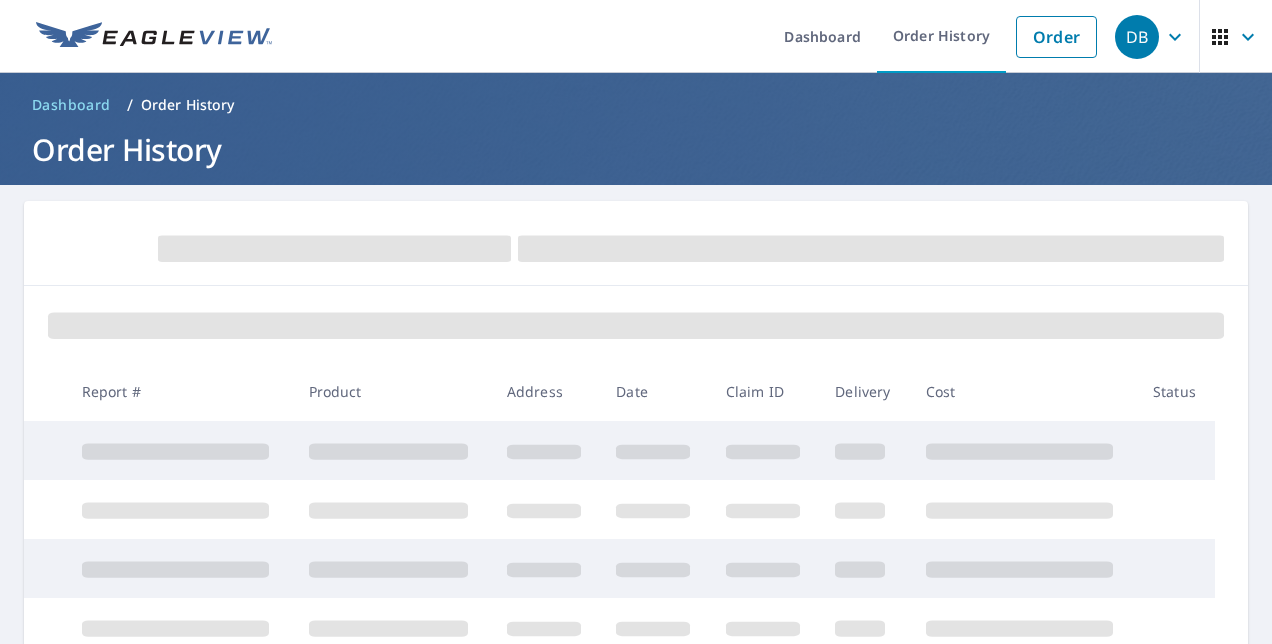 scroll, scrollTop: 0, scrollLeft: 0, axis: both 